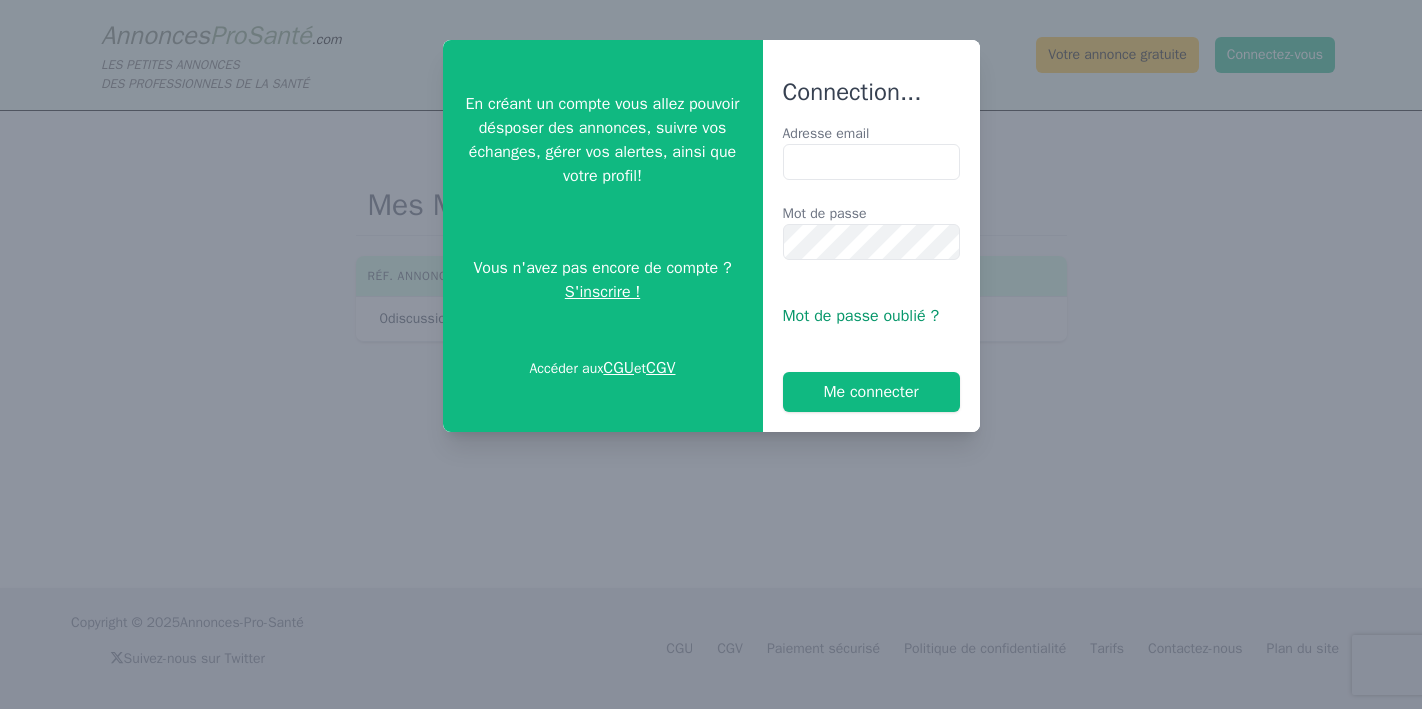 scroll, scrollTop: 0, scrollLeft: 0, axis: both 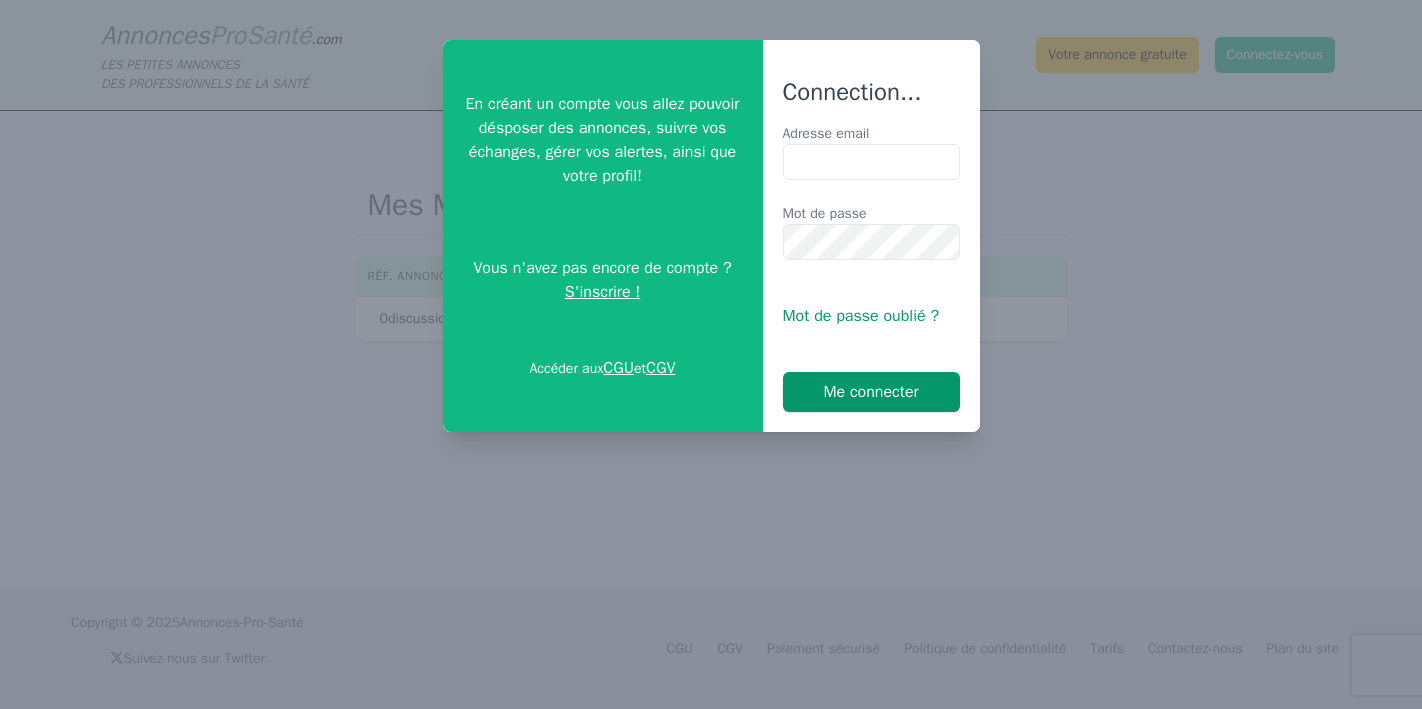 type on "**********" 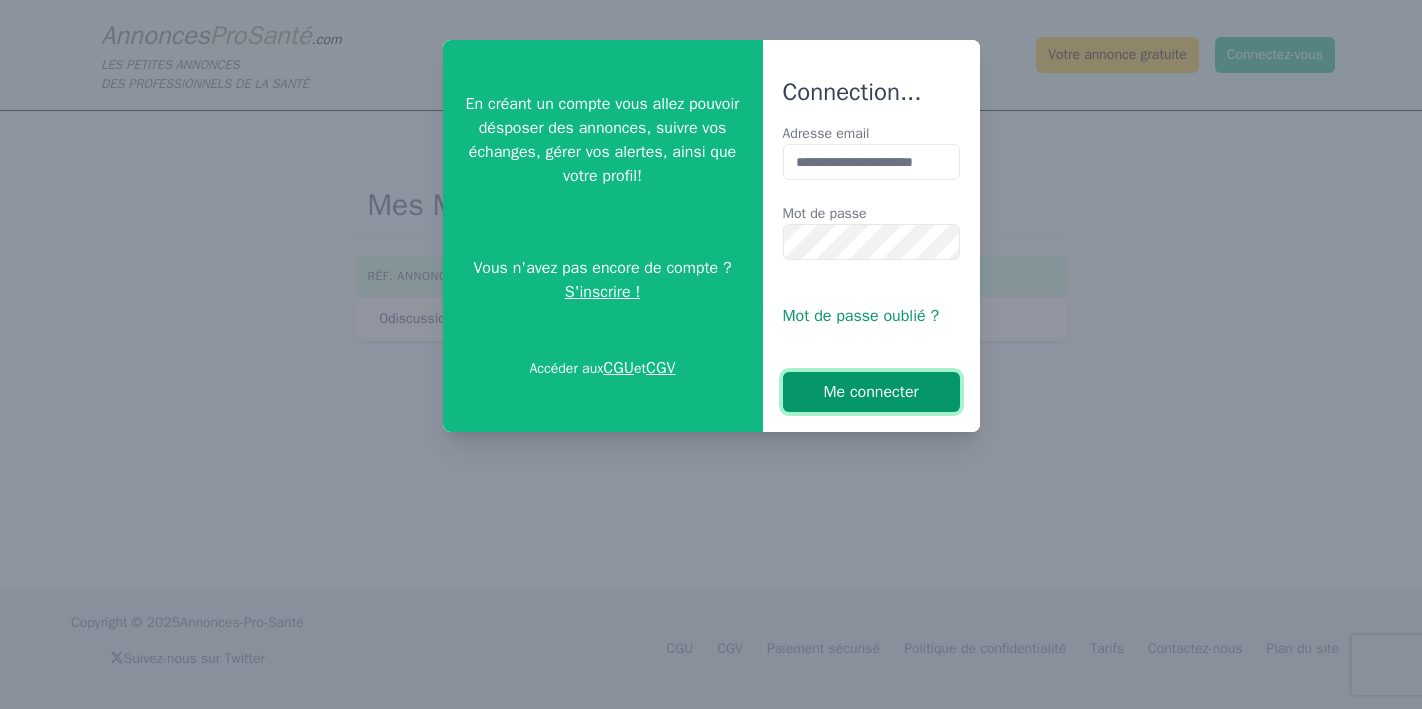click on "Me connecter" at bounding box center (871, 392) 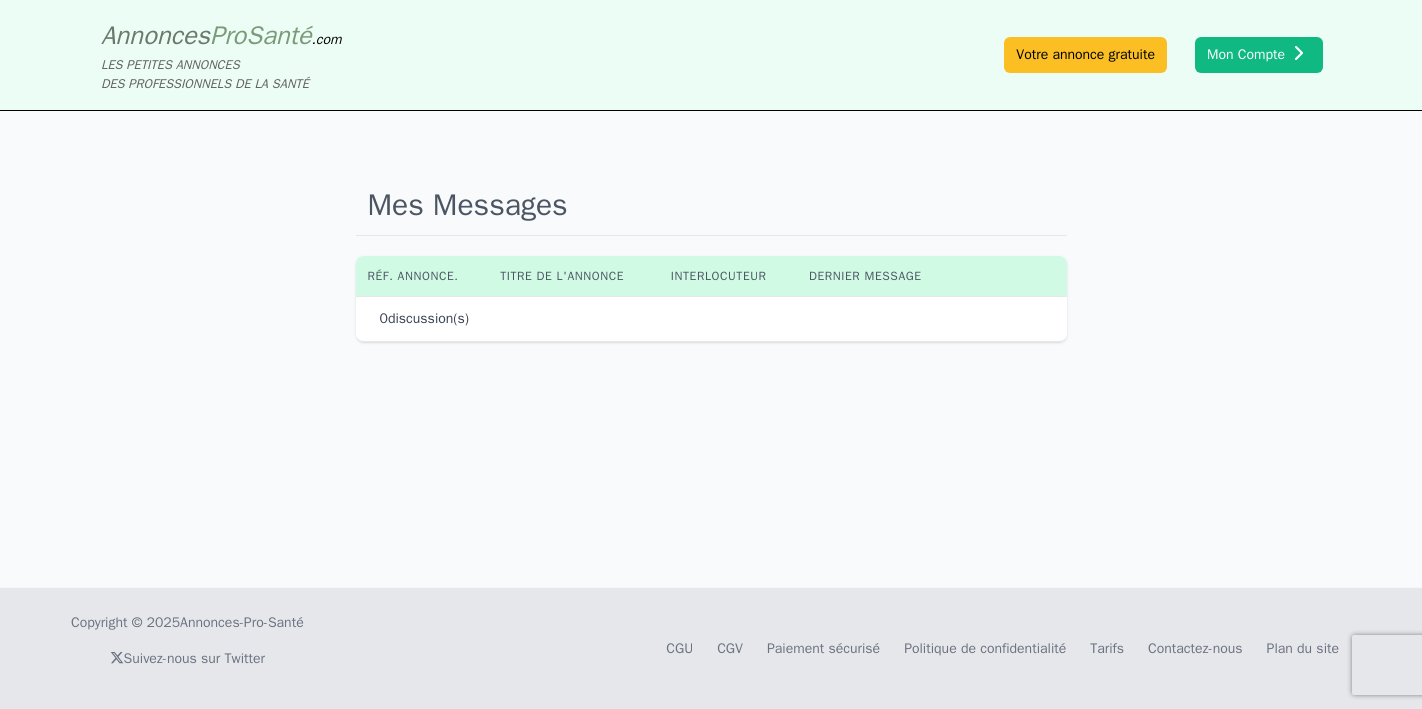 click on "Mes Messages" 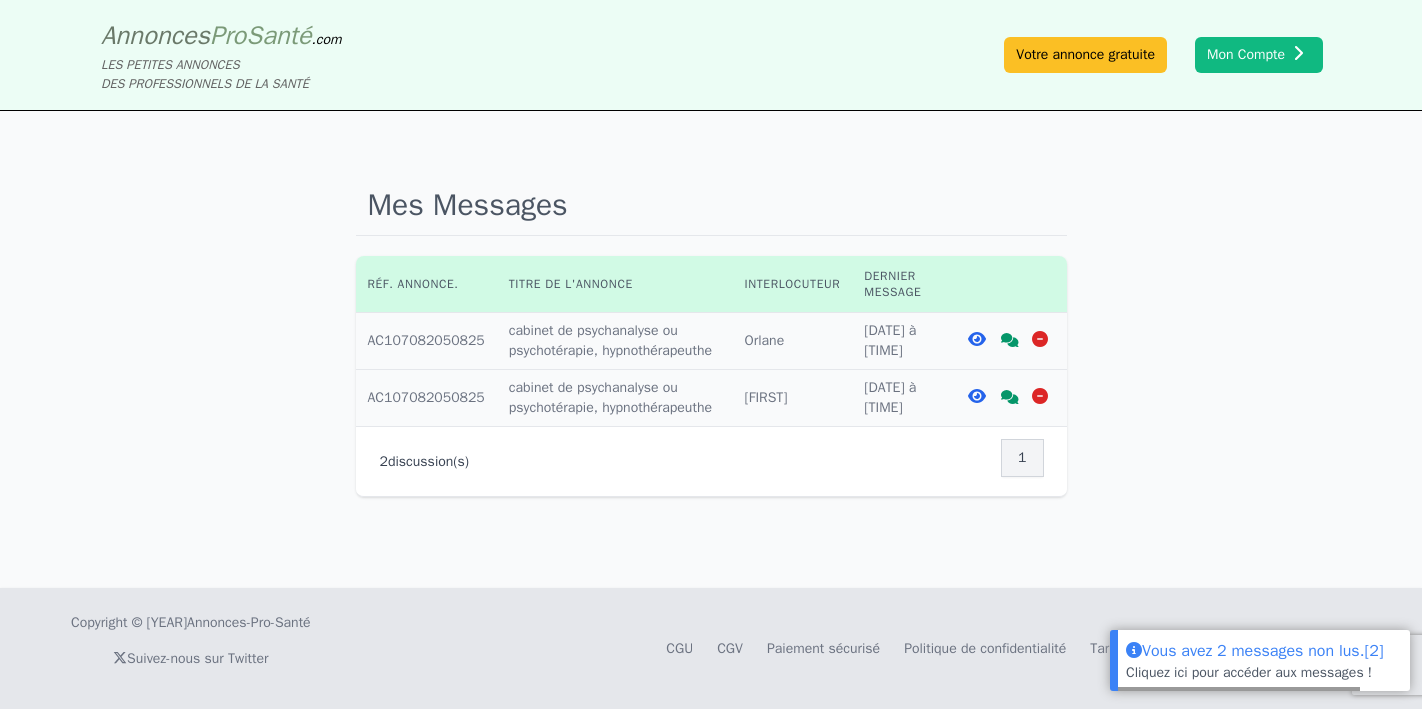 scroll, scrollTop: 0, scrollLeft: 0, axis: both 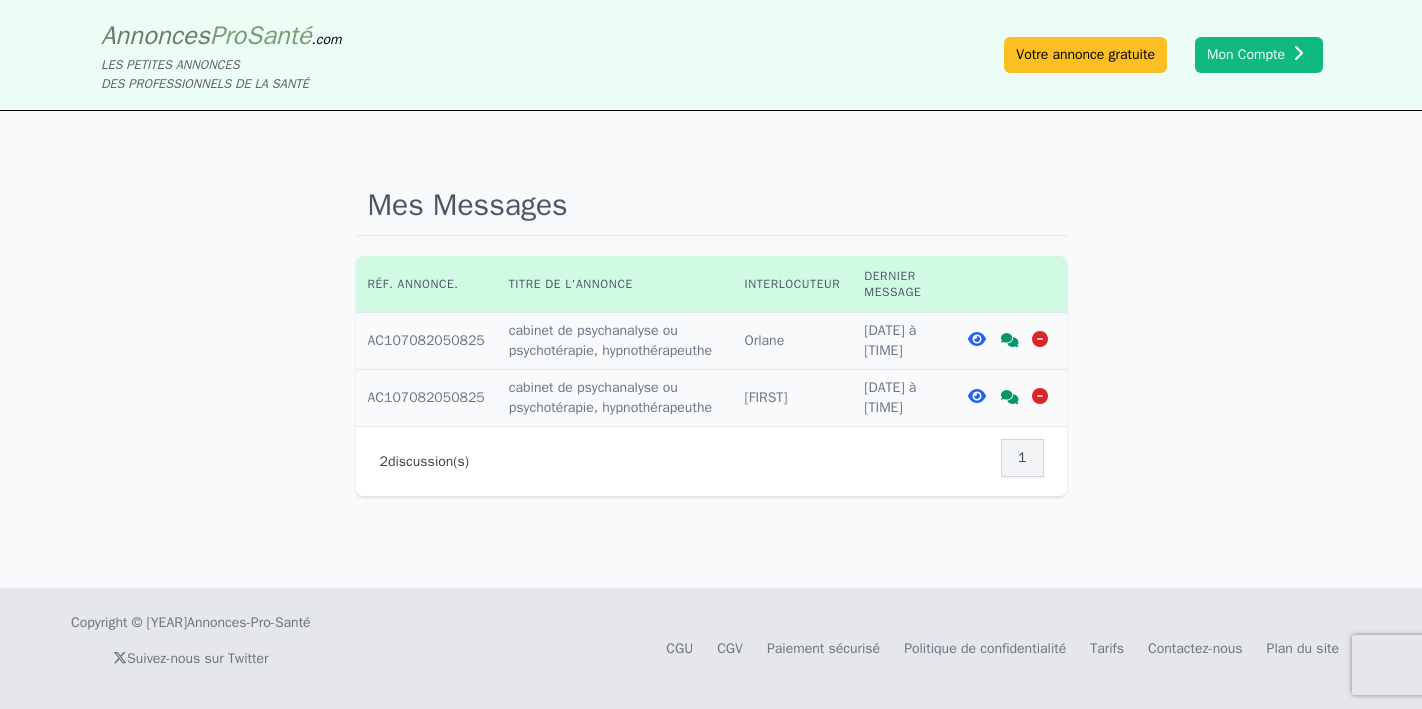 click on "Interlocuteur : Orlane" 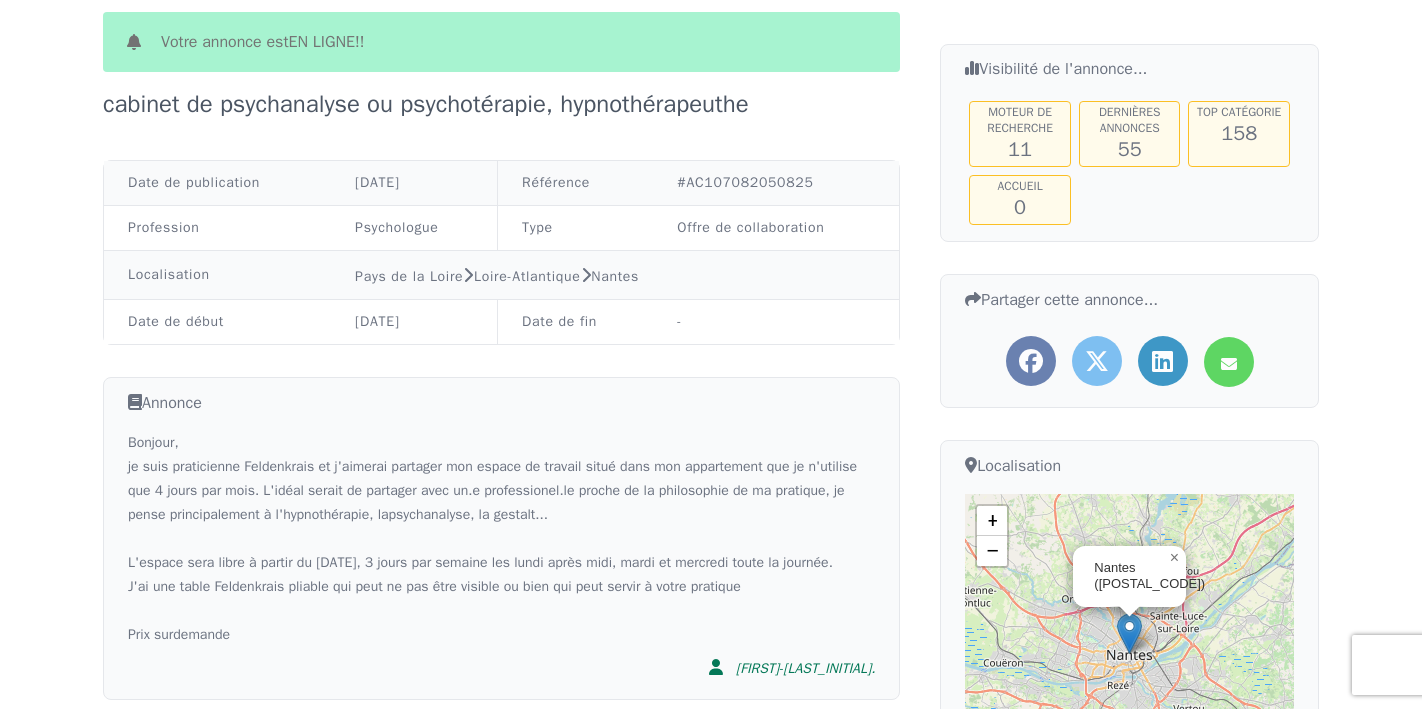 scroll, scrollTop: 0, scrollLeft: 0, axis: both 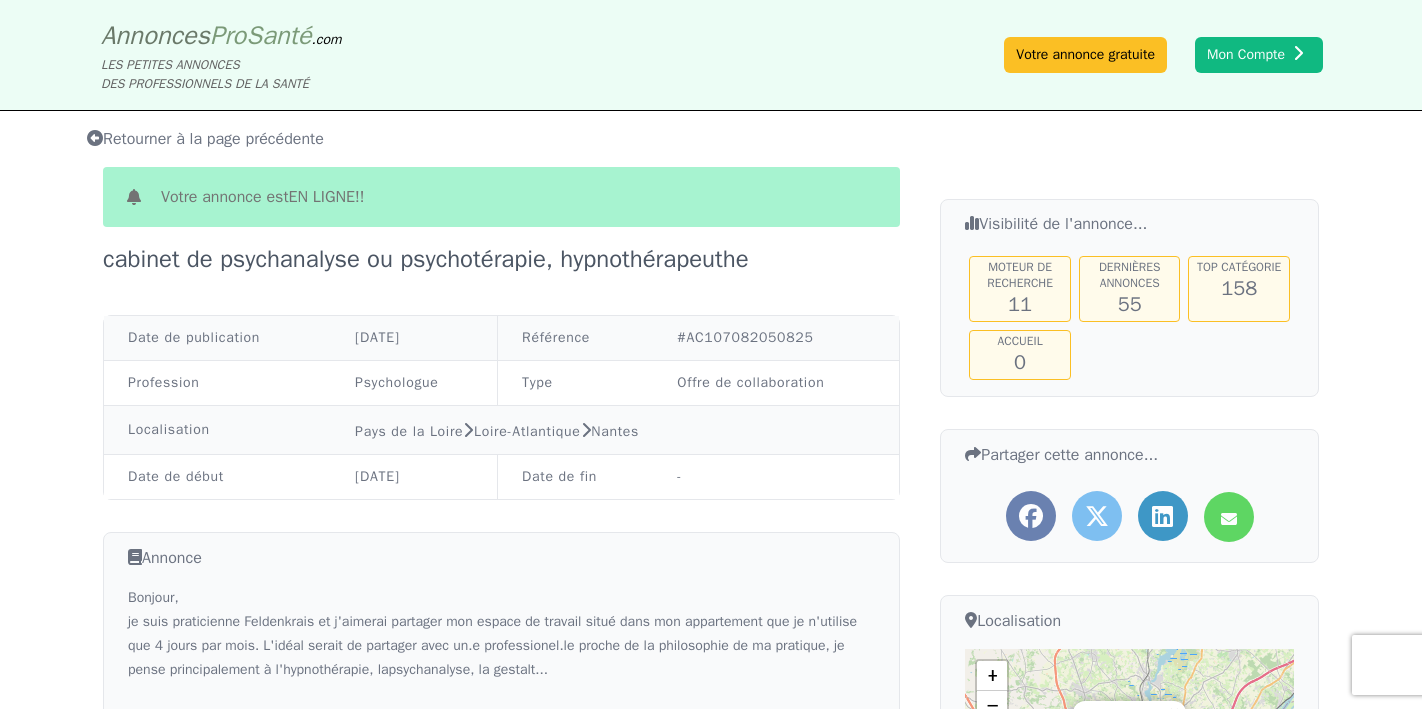 click 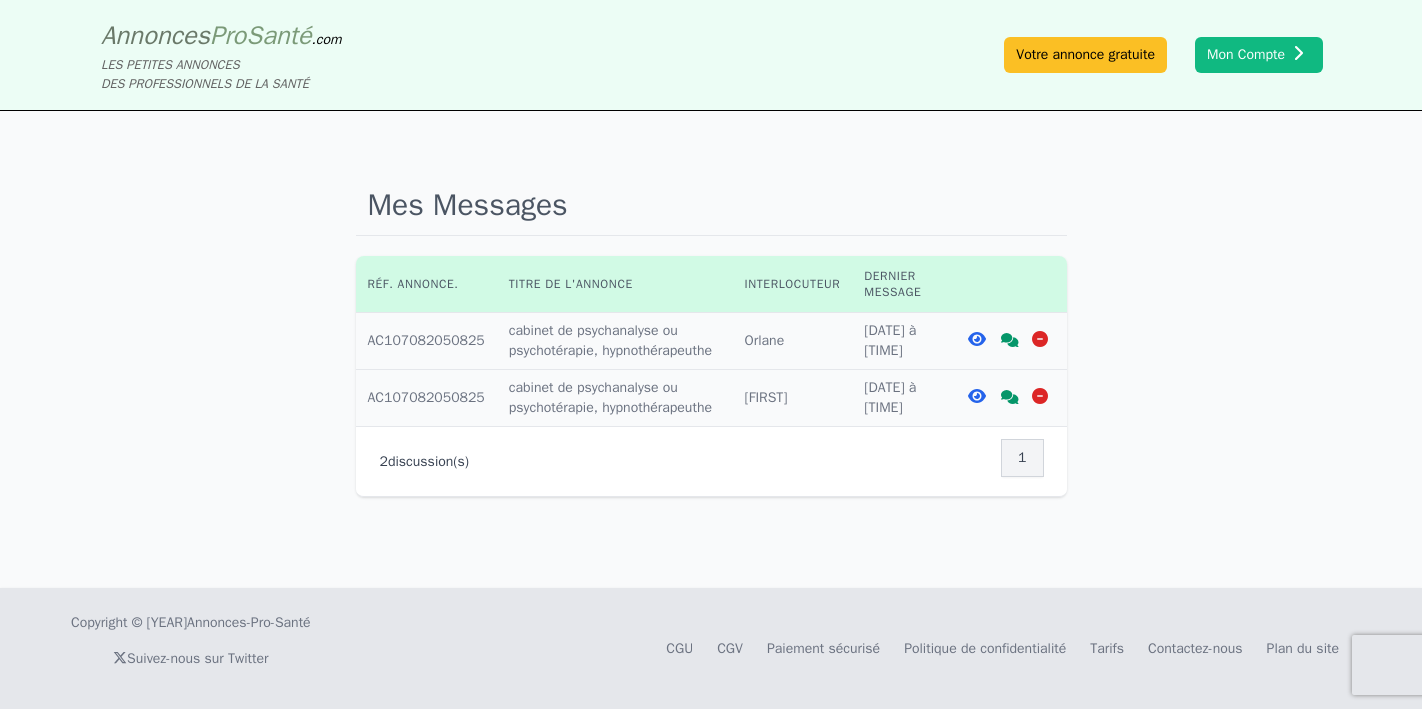 click 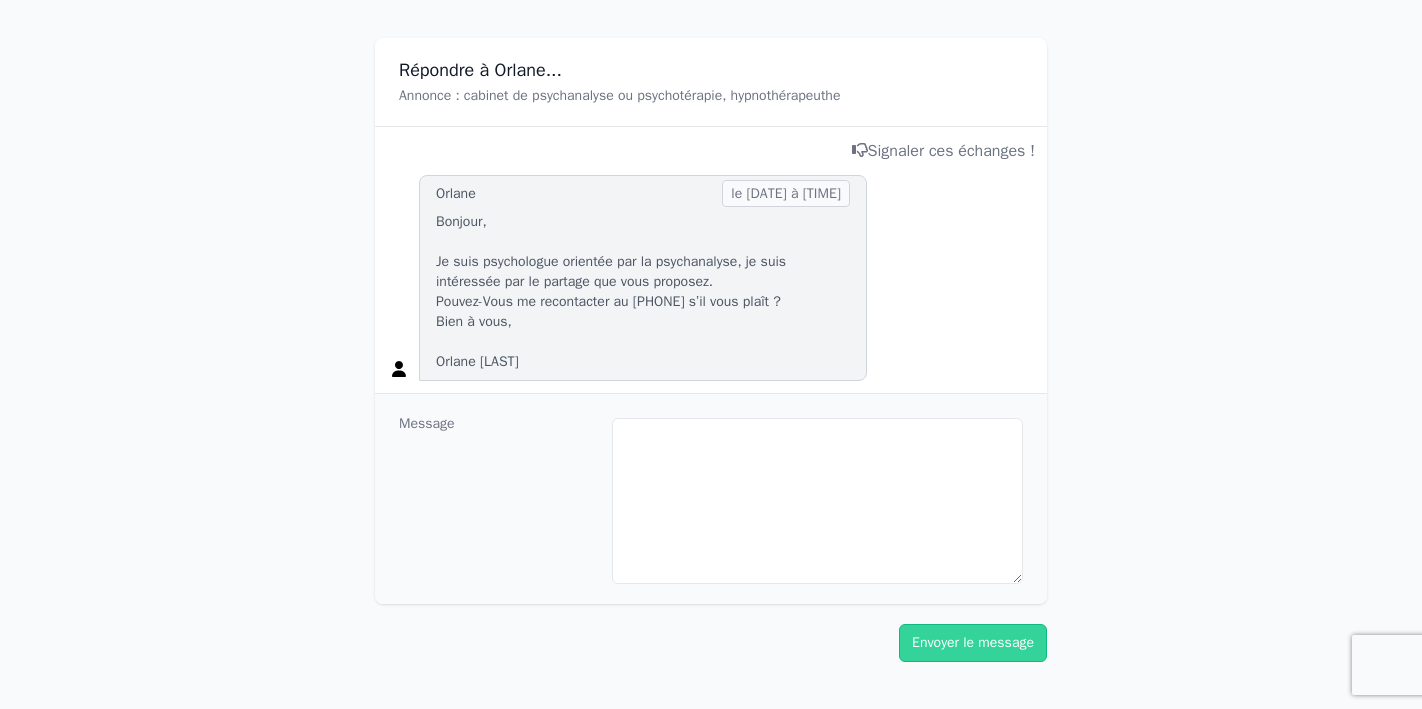 scroll, scrollTop: 282, scrollLeft: 0, axis: vertical 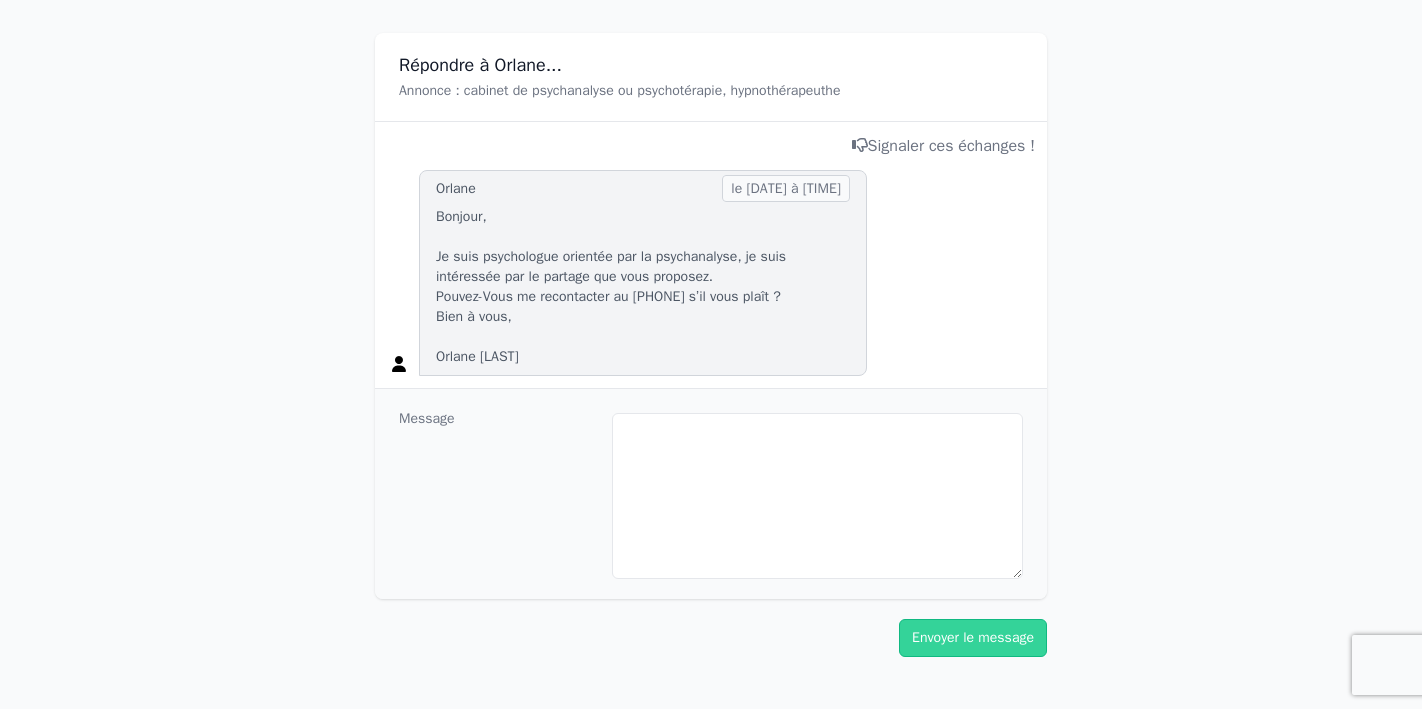 click on "Message" 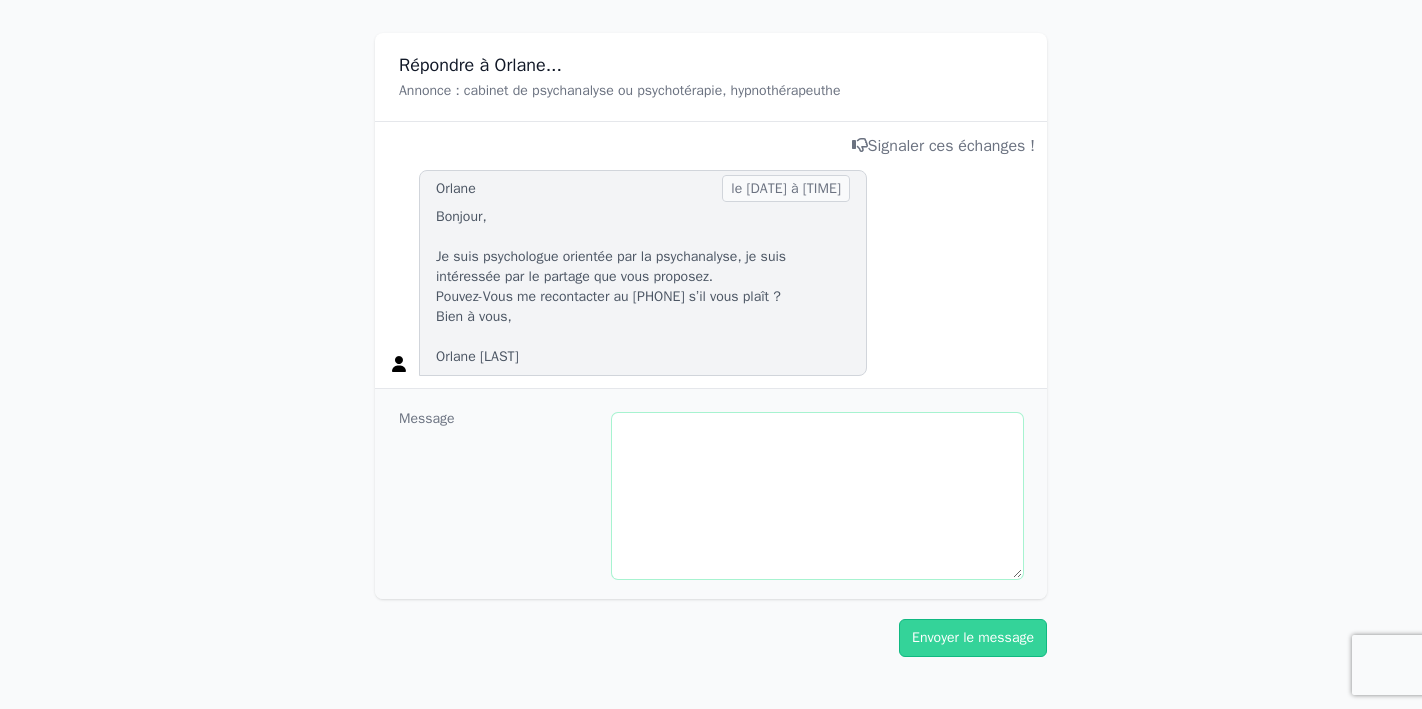 click at bounding box center [817, 496] 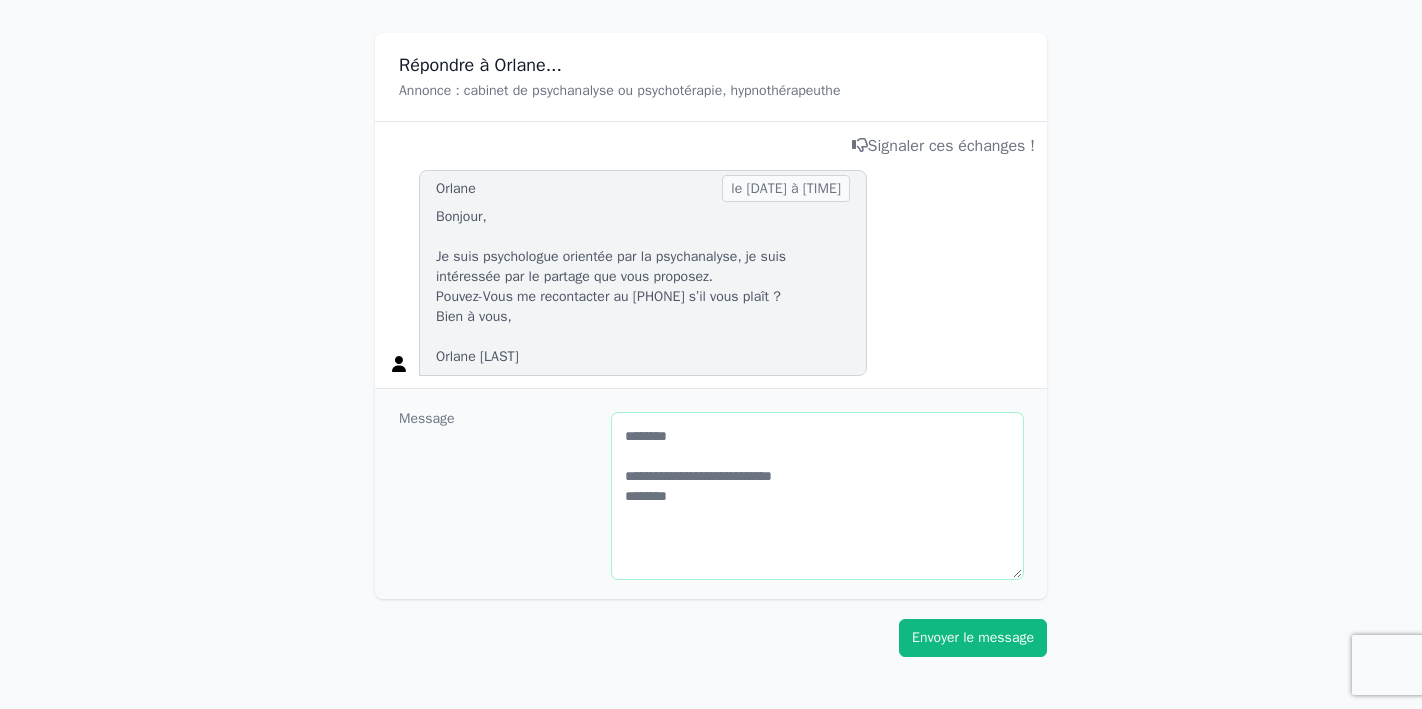type on "**********" 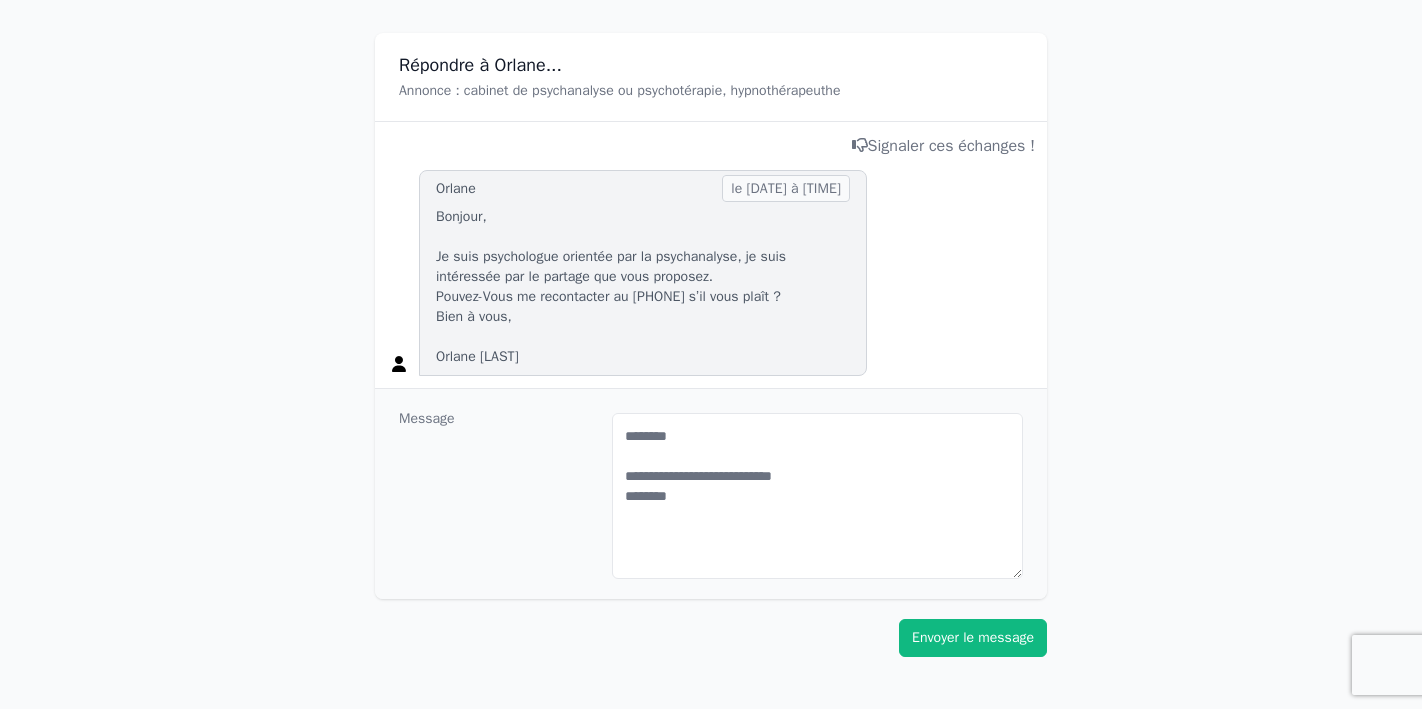 click on "Envoyer le message" 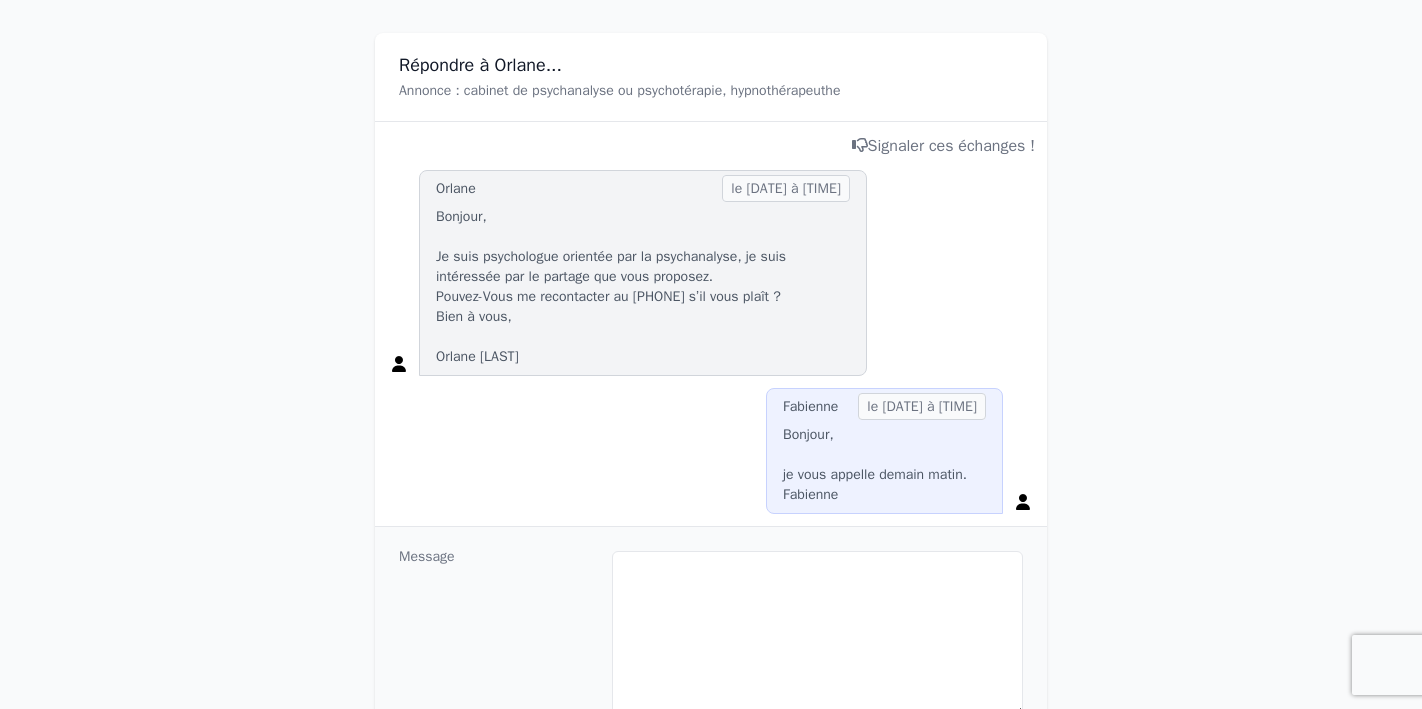 scroll, scrollTop: 0, scrollLeft: 0, axis: both 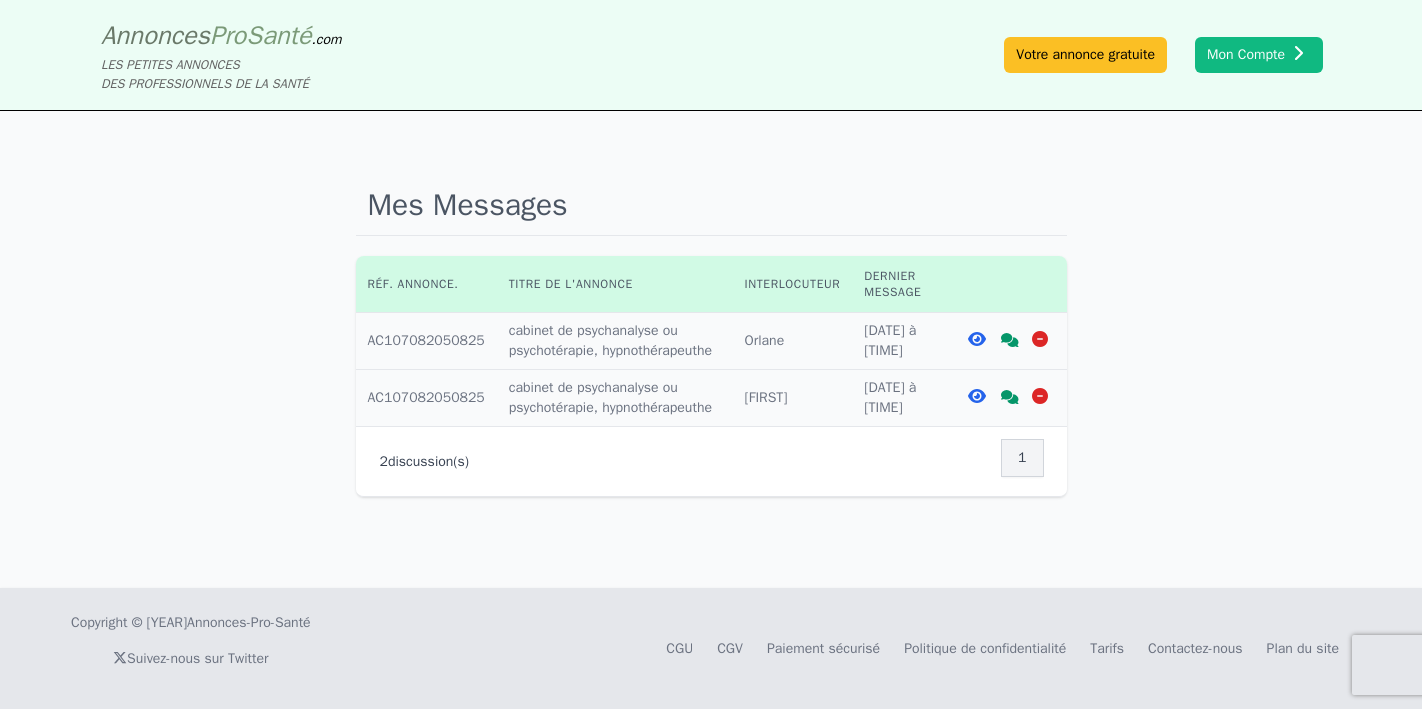 click on "Titre annonce :  cabinet de  psychanalyse ou psychotérapie, hypnothérapeuthe" 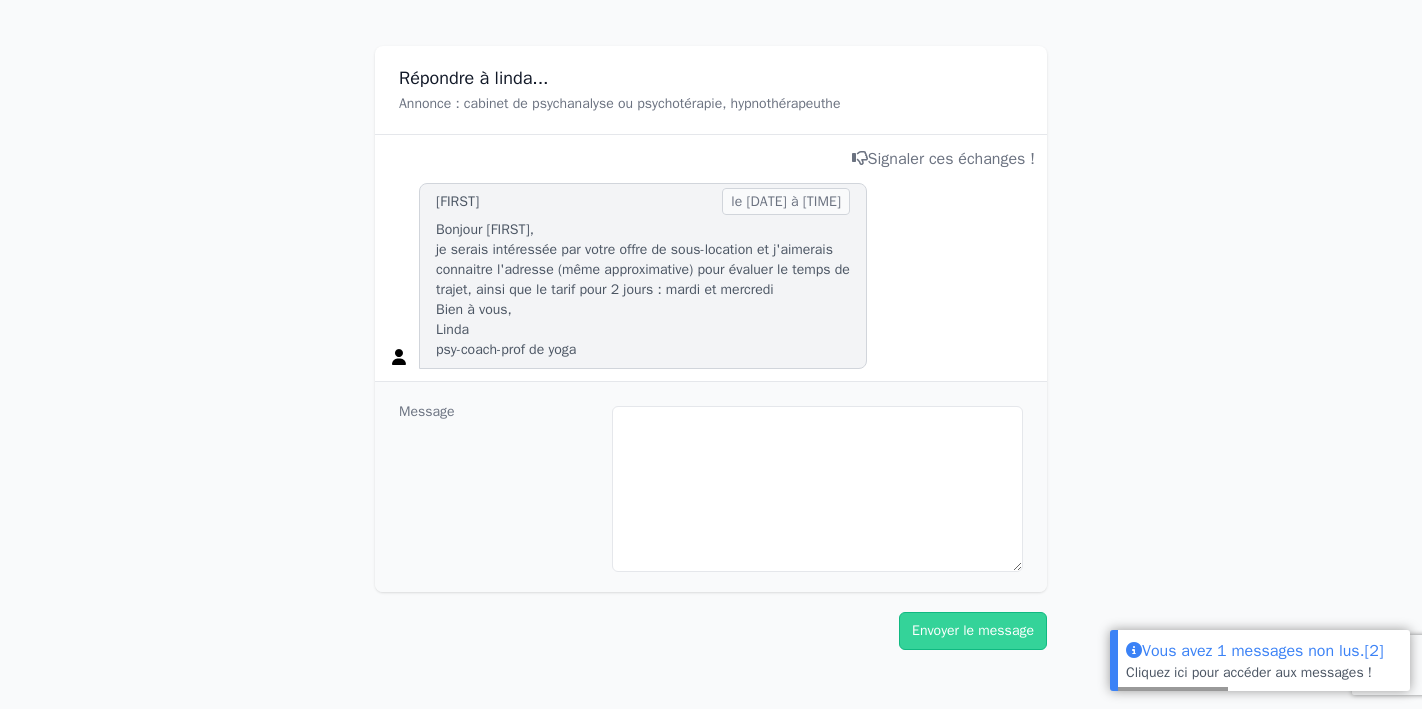 scroll, scrollTop: 270, scrollLeft: 0, axis: vertical 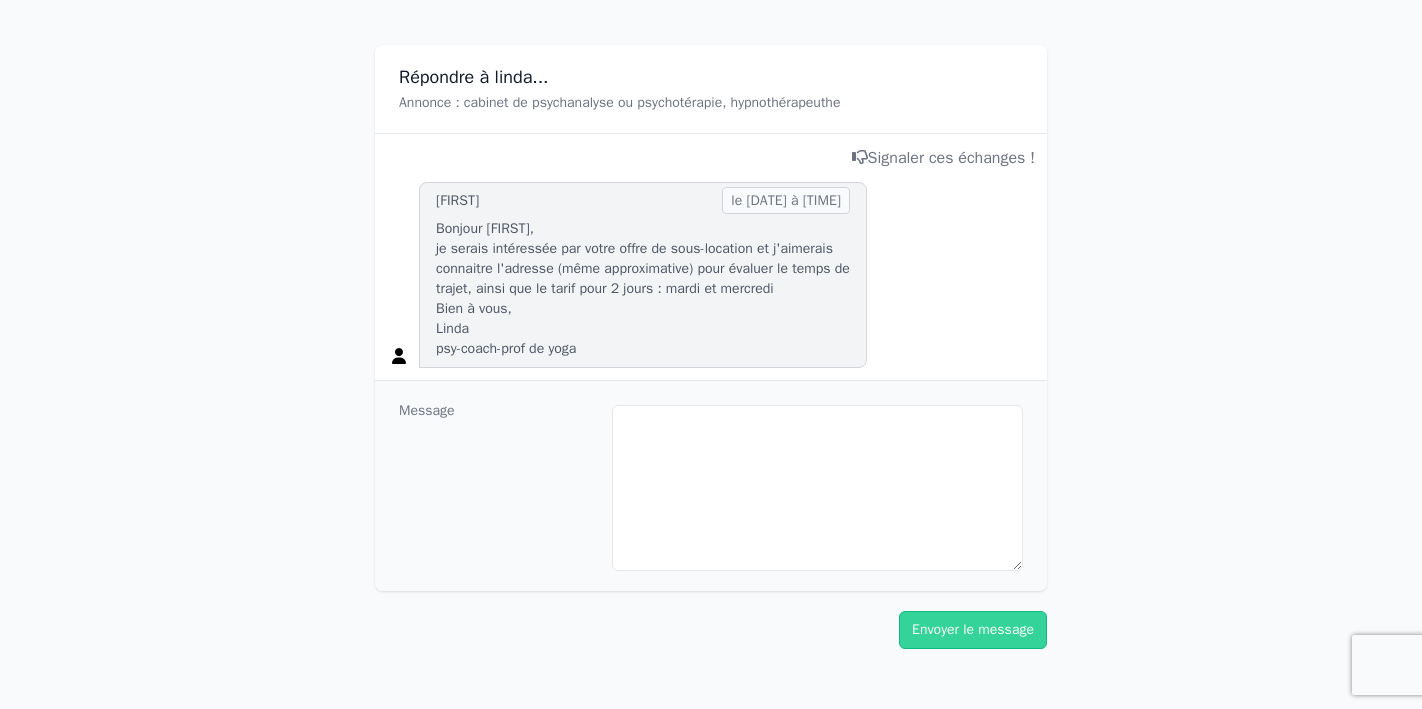 click on "Message" 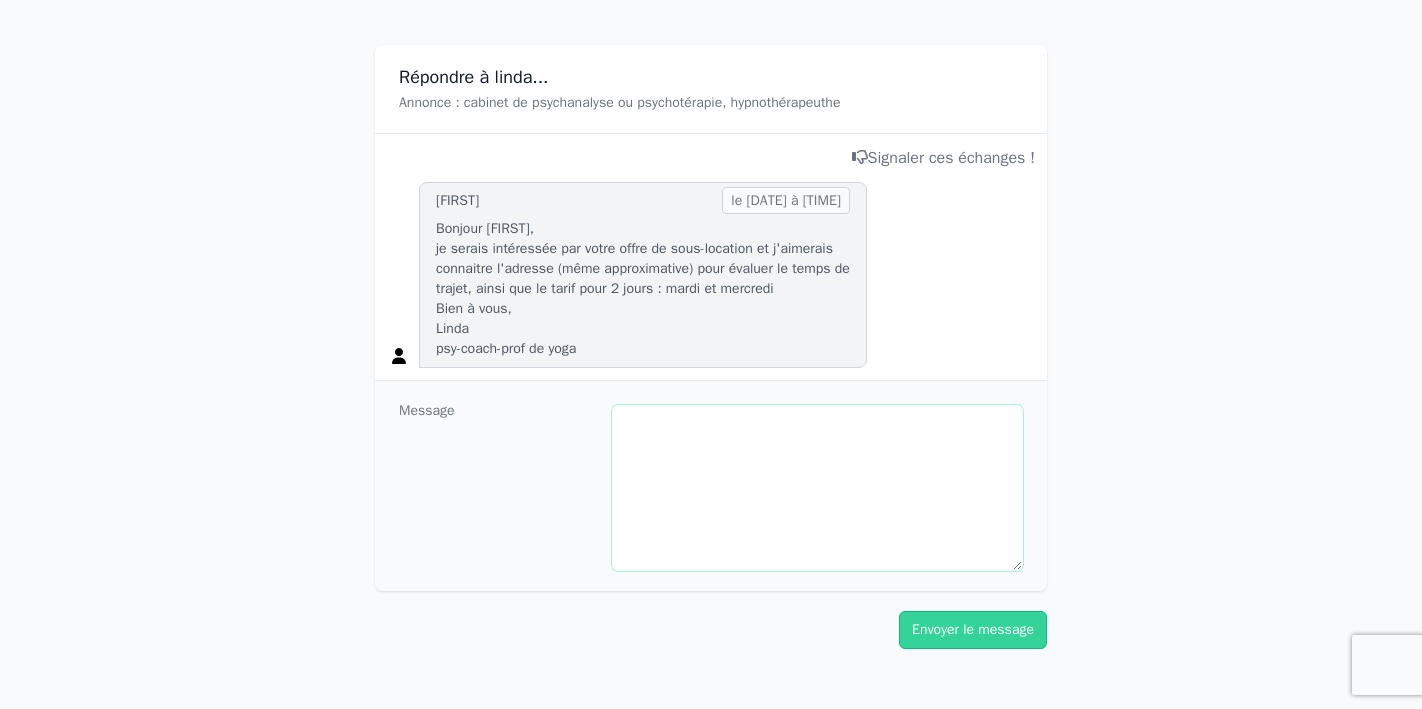 click at bounding box center [817, 488] 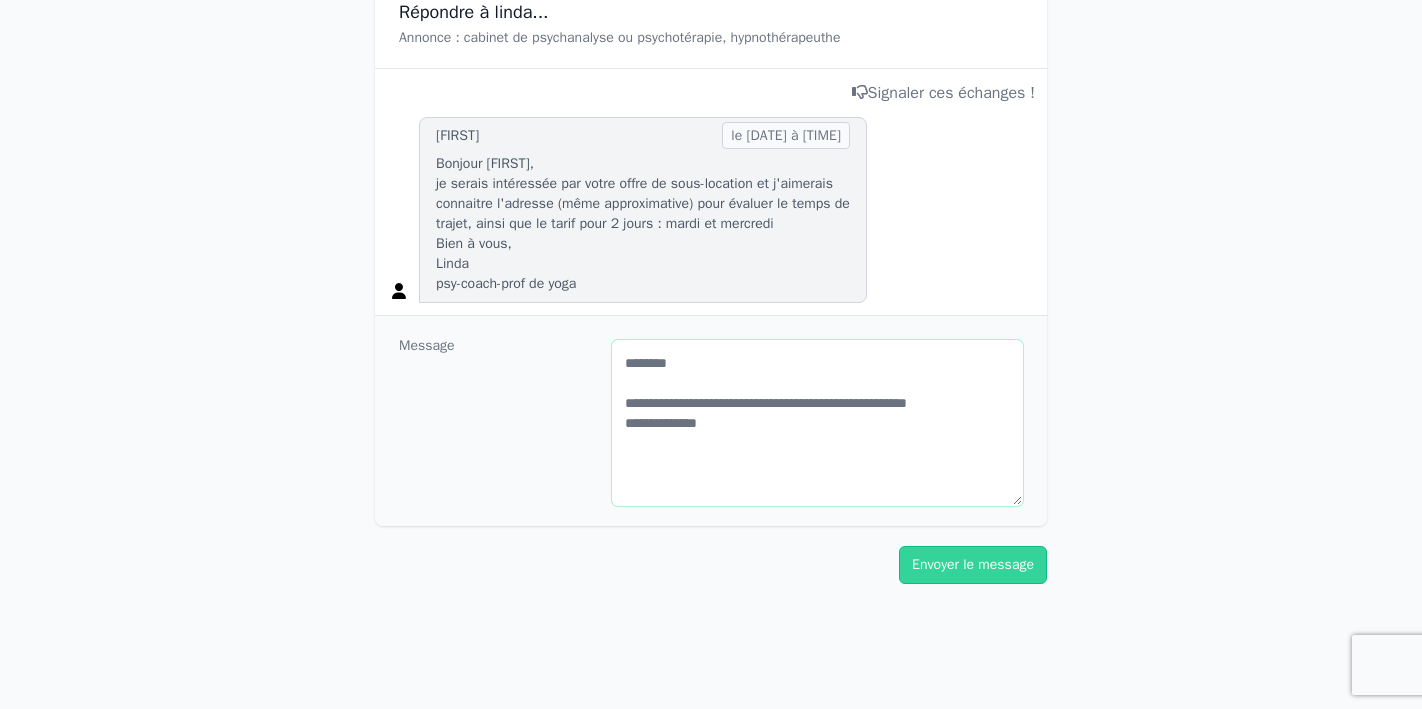 scroll, scrollTop: 354, scrollLeft: 0, axis: vertical 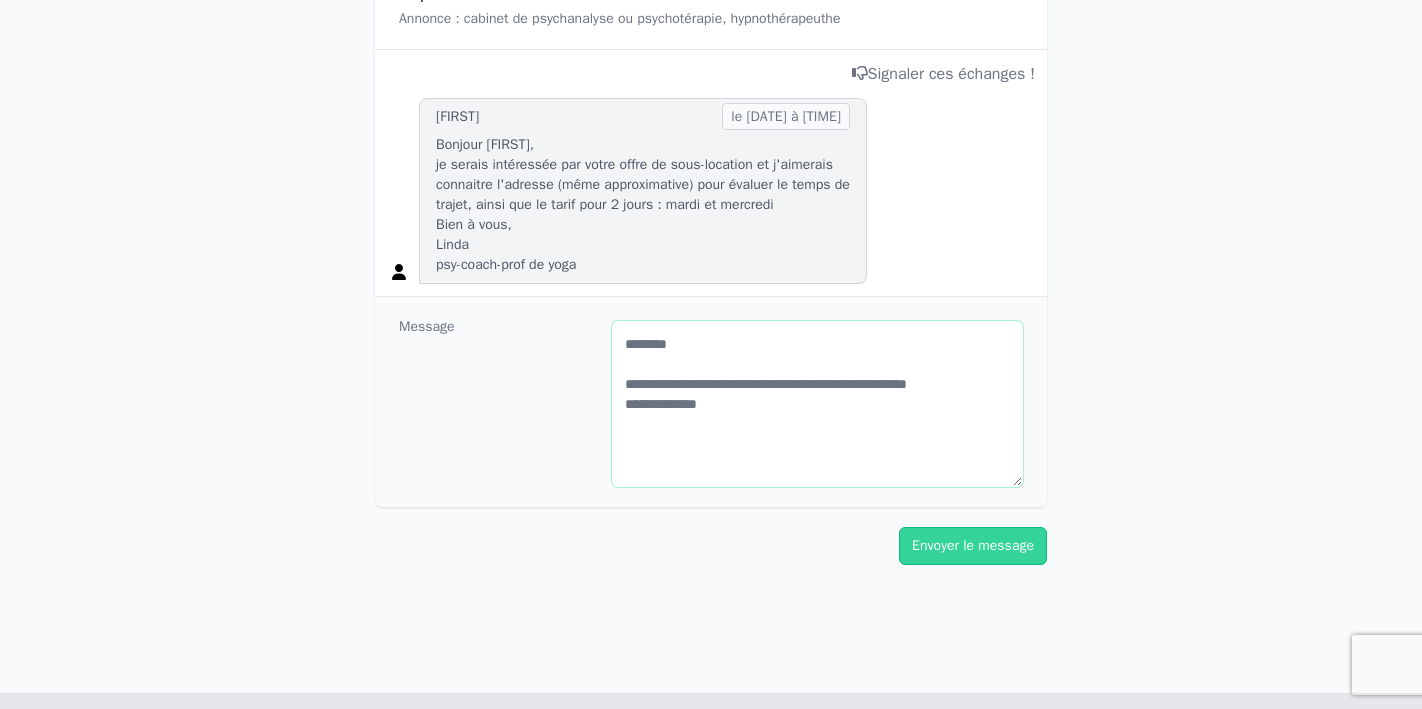 drag, startPoint x: 729, startPoint y: 406, endPoint x: 620, endPoint y: 404, distance: 109.01835 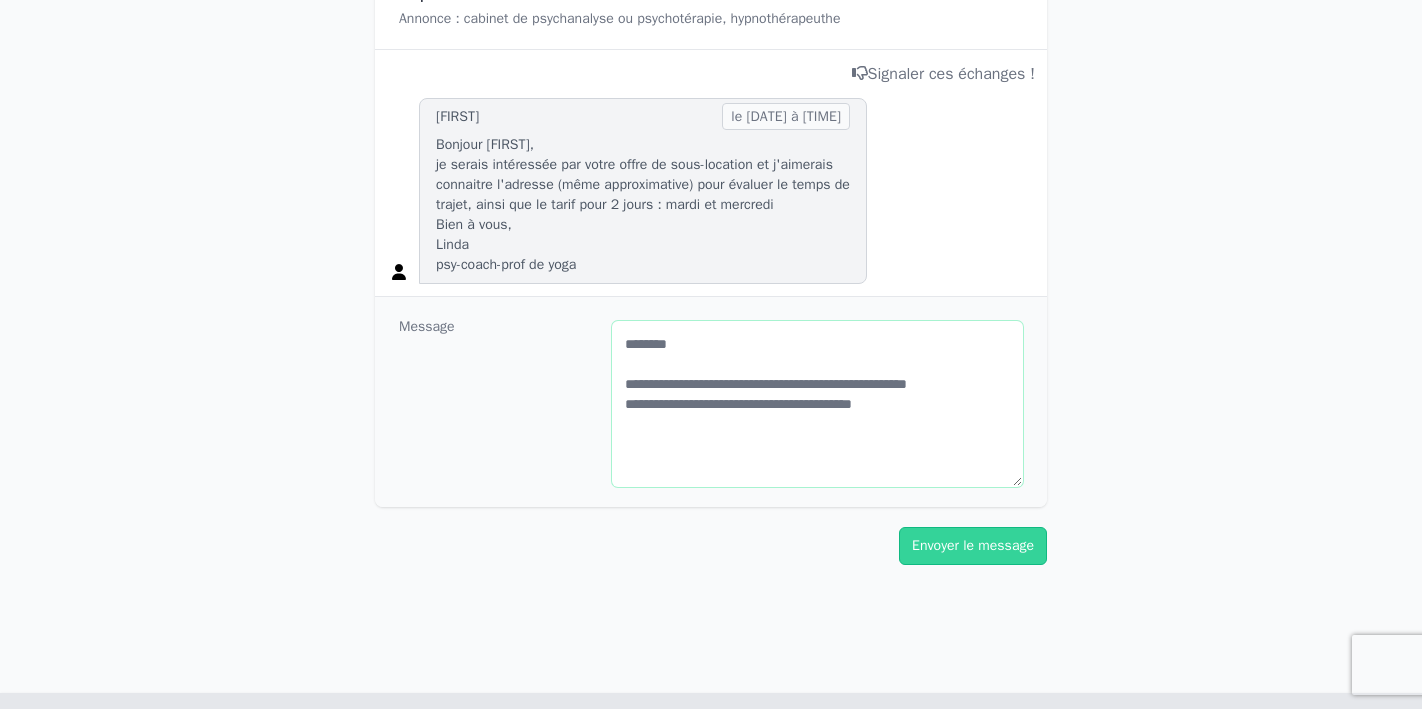 drag, startPoint x: 908, startPoint y: 405, endPoint x: 619, endPoint y: 402, distance: 289.01556 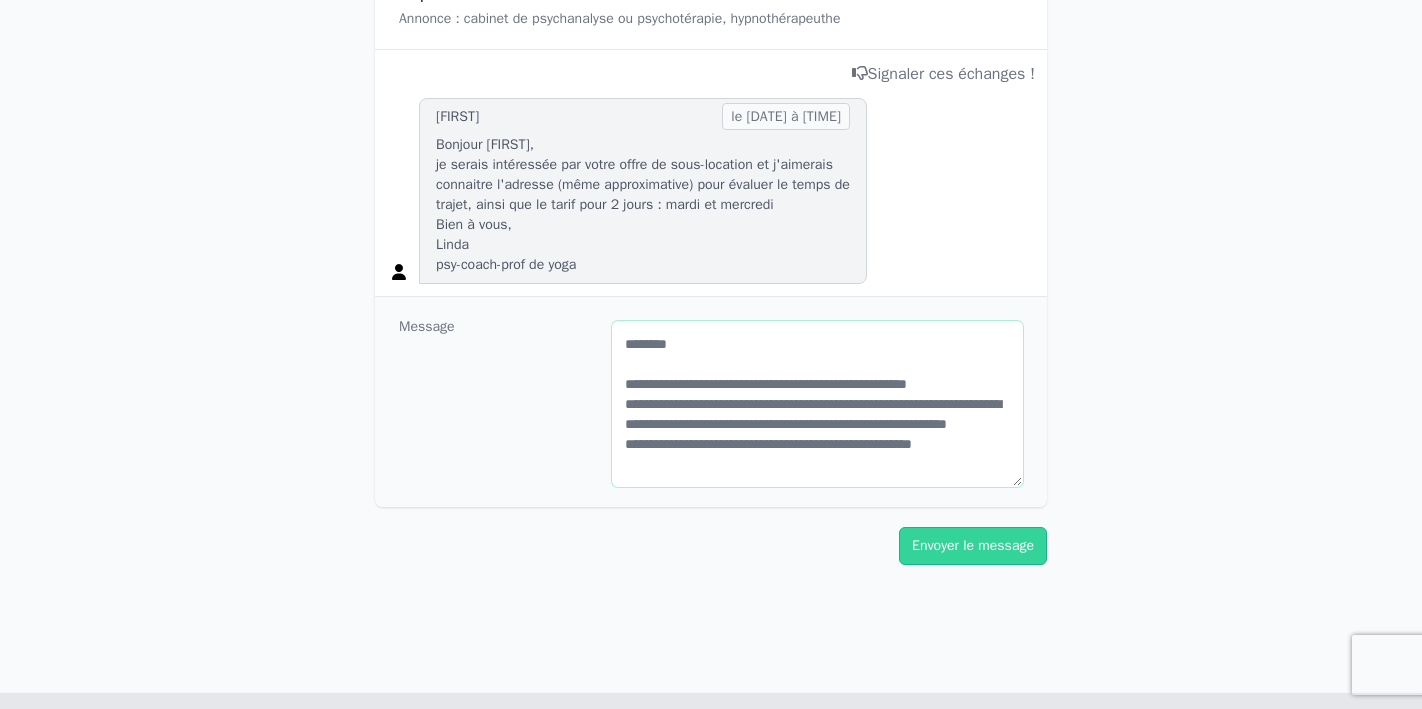 scroll, scrollTop: 0, scrollLeft: 0, axis: both 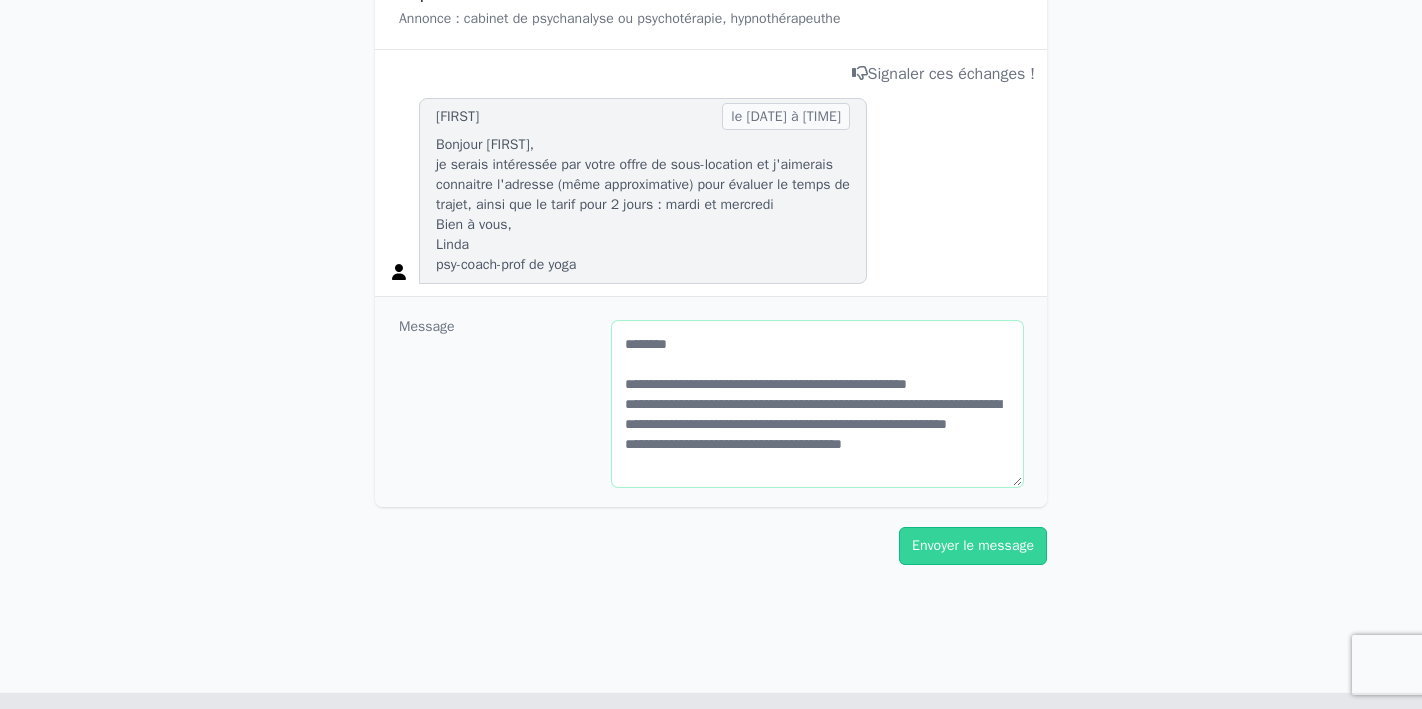drag, startPoint x: 919, startPoint y: 463, endPoint x: 704, endPoint y: 465, distance: 215.00931 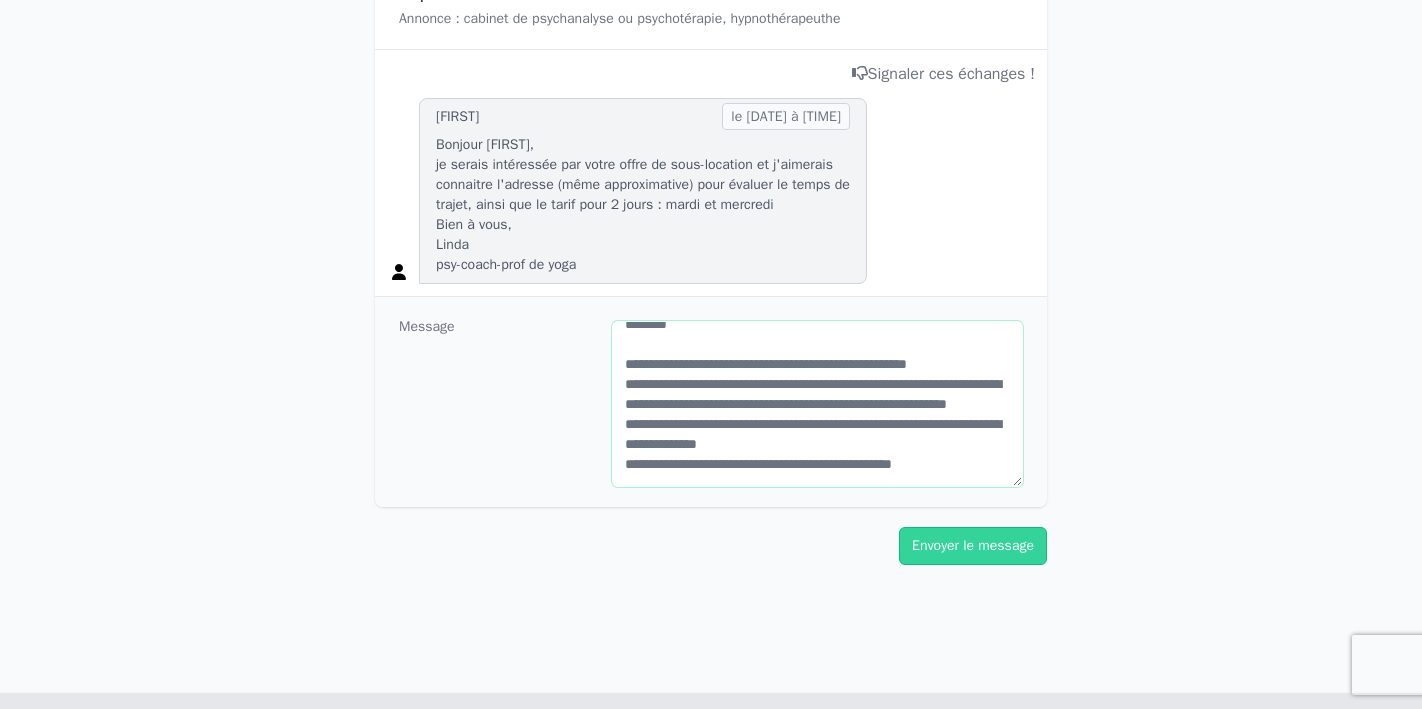 scroll, scrollTop: 47, scrollLeft: 0, axis: vertical 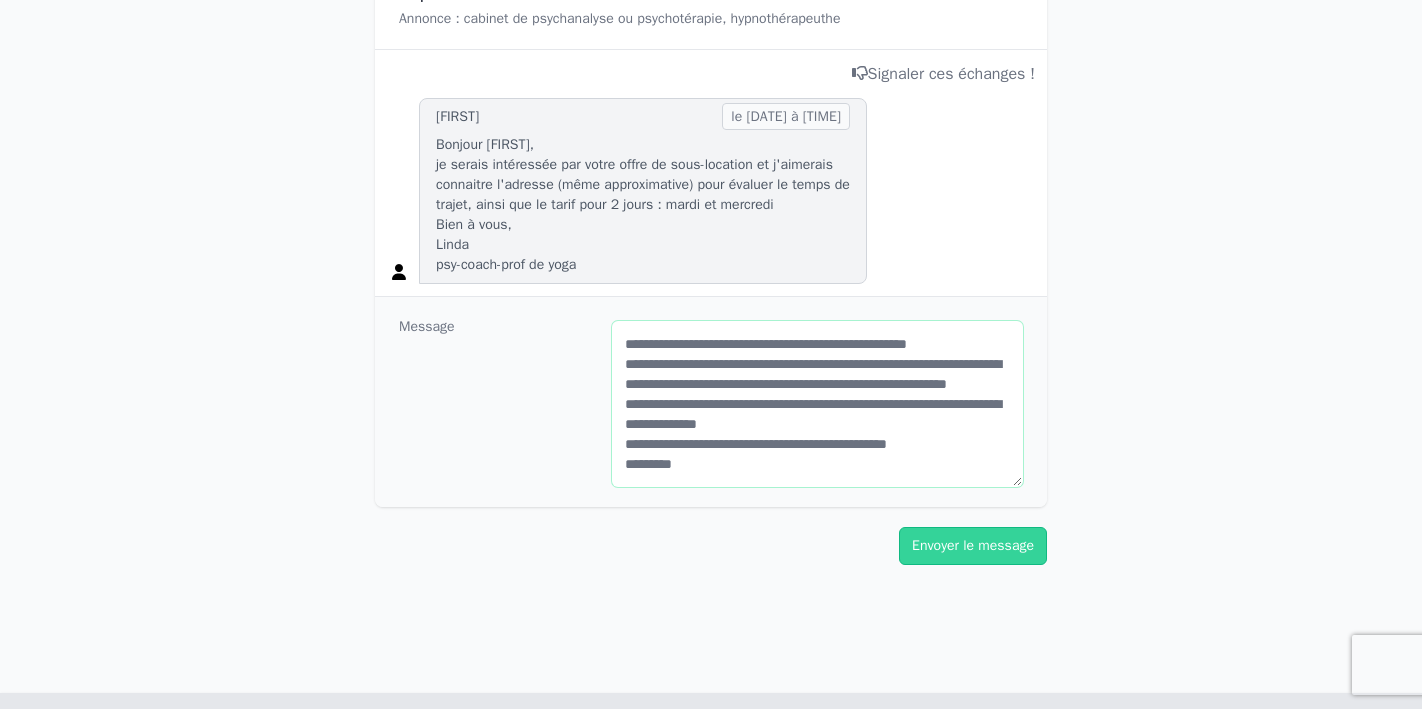 drag, startPoint x: 673, startPoint y: 456, endPoint x: 598, endPoint y: 458, distance: 75.026665 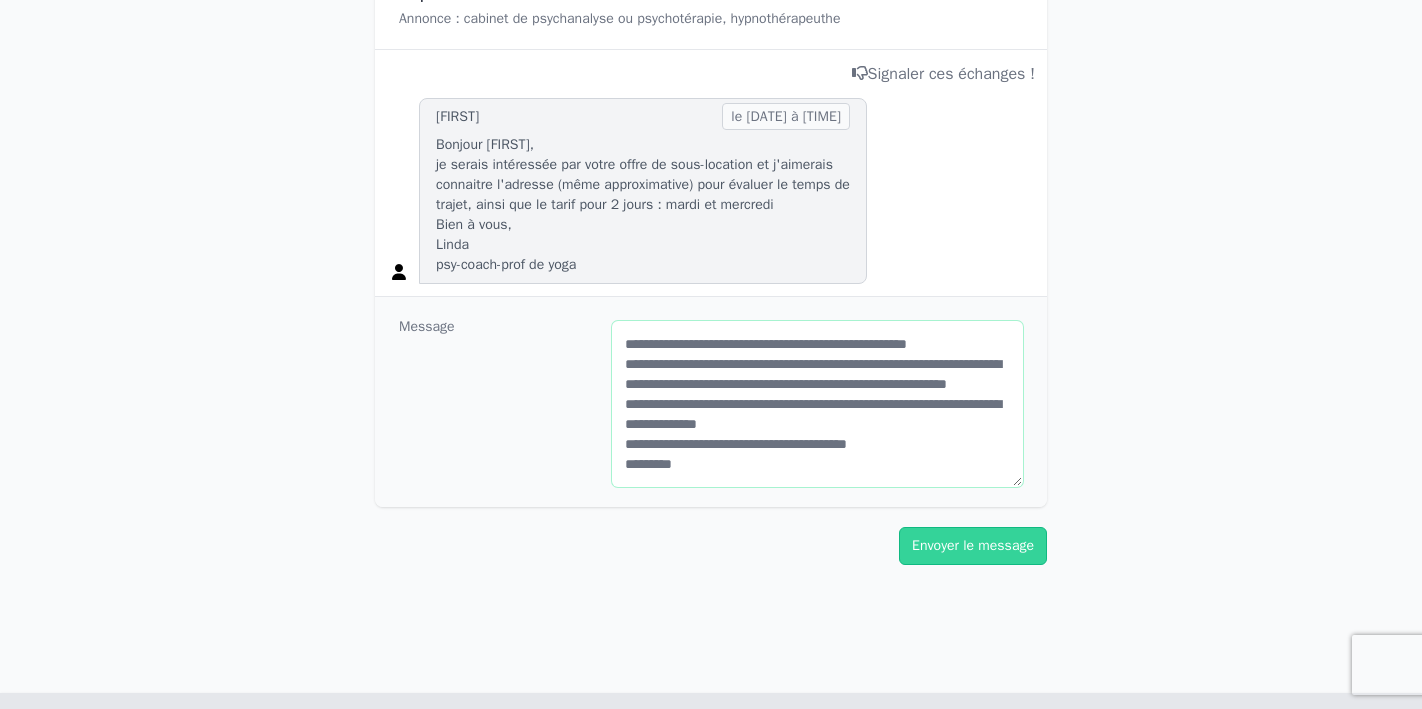 click on "**********" at bounding box center [817, 404] 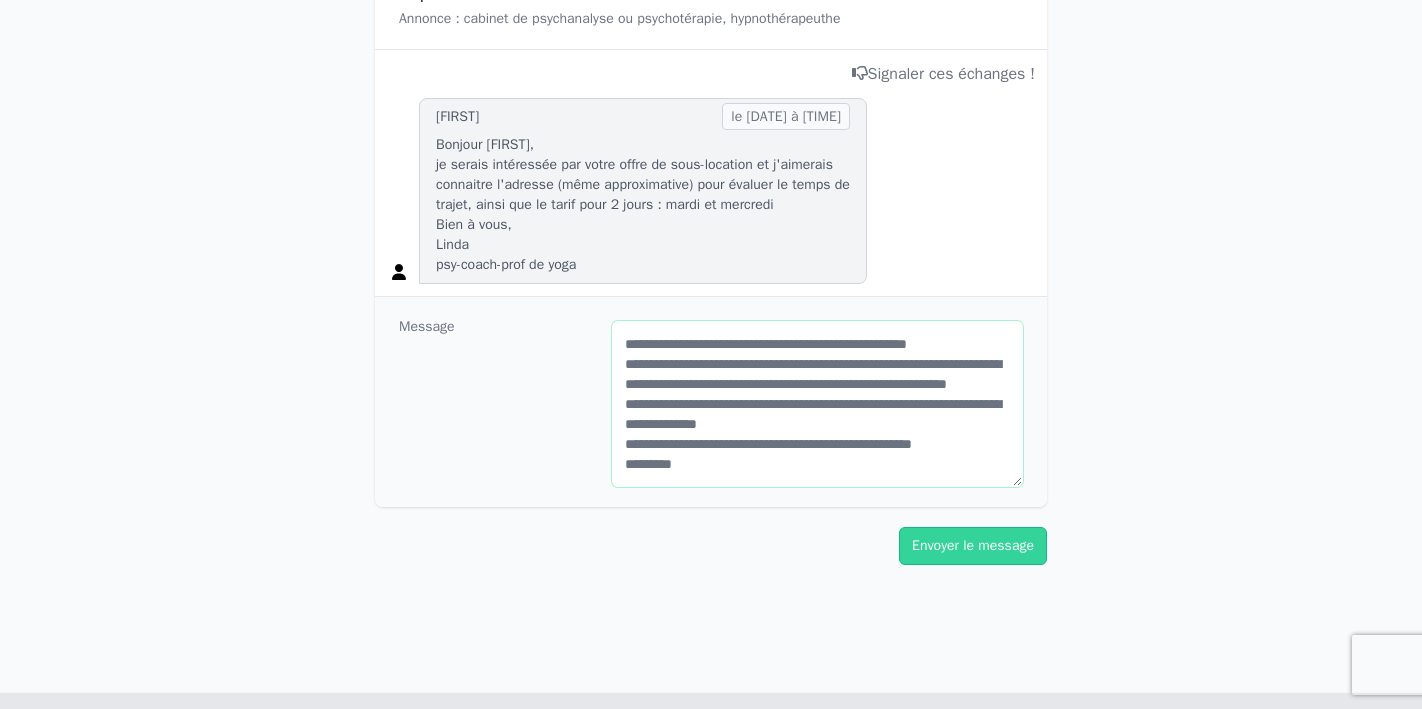 click on "**********" at bounding box center [817, 404] 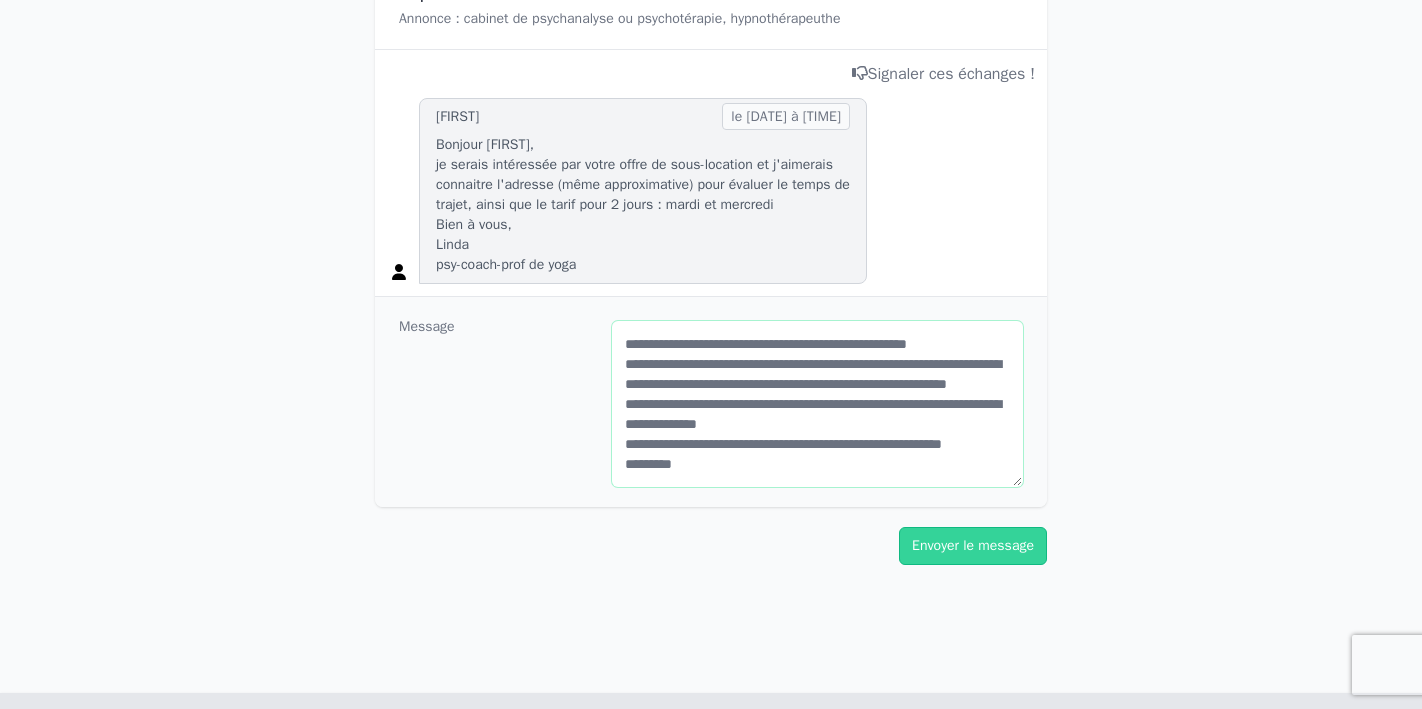drag, startPoint x: 848, startPoint y: 434, endPoint x: 621, endPoint y: 422, distance: 227.31696 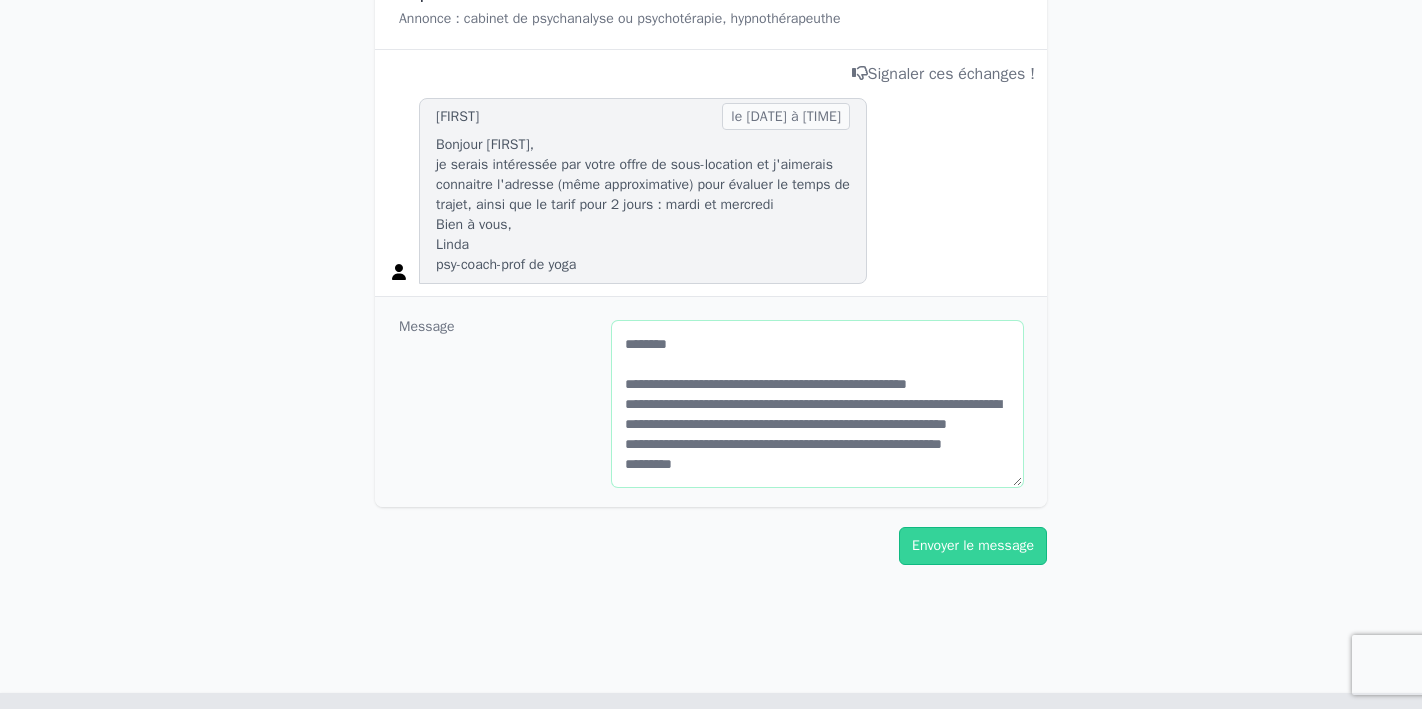 scroll, scrollTop: 40, scrollLeft: 0, axis: vertical 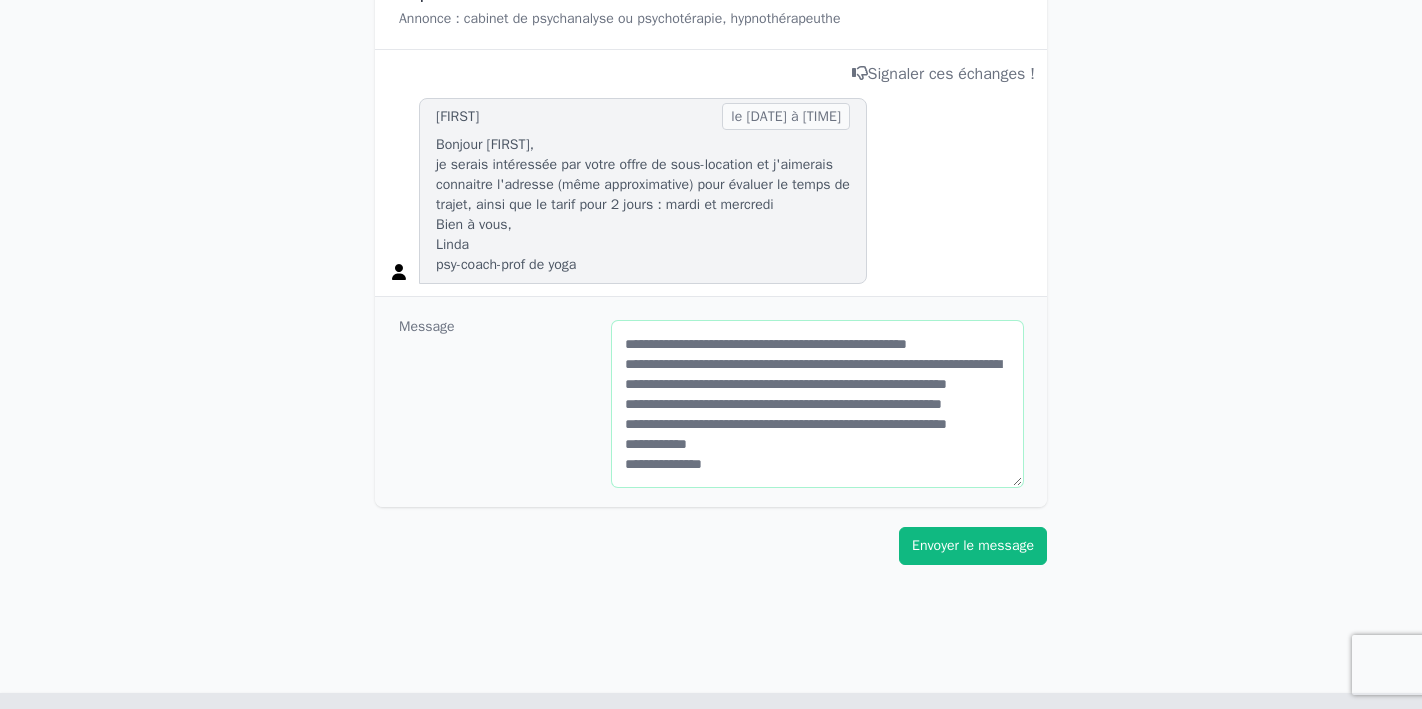 type on "**********" 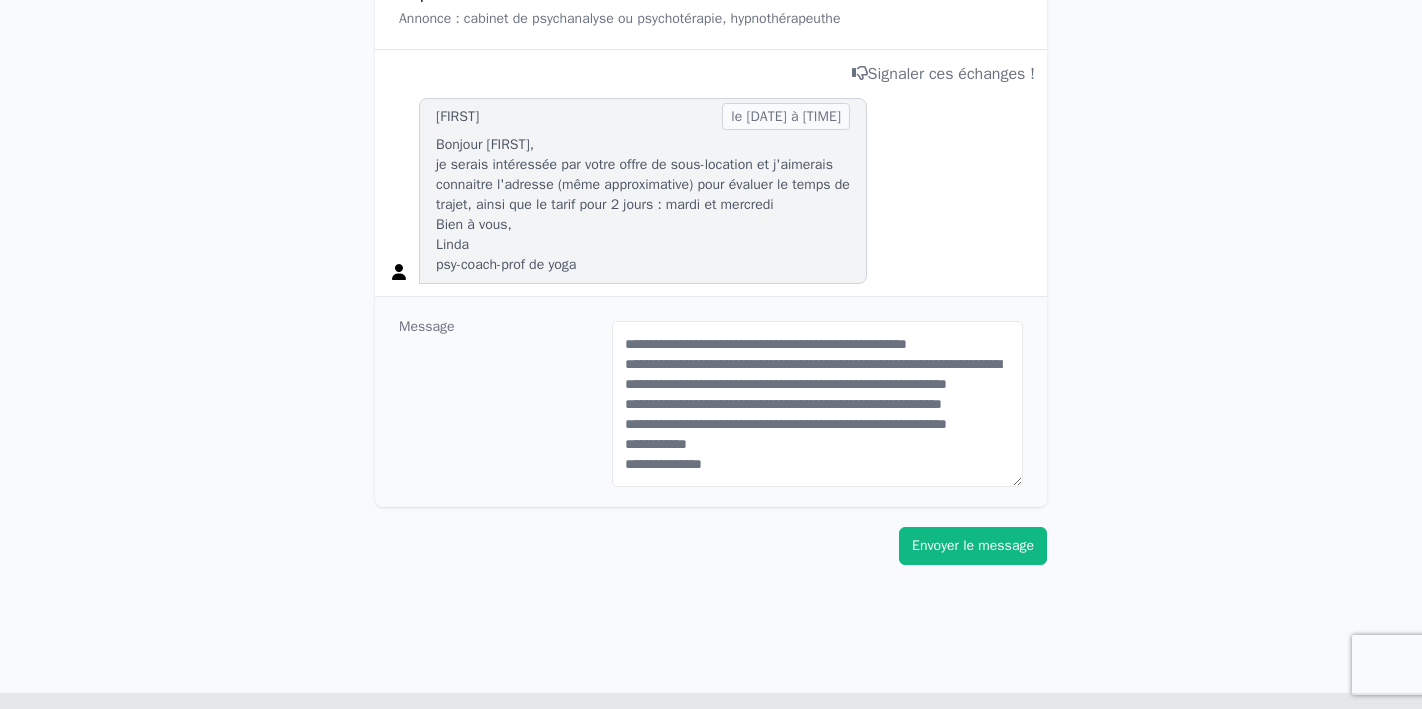 click on "Envoyer le message" 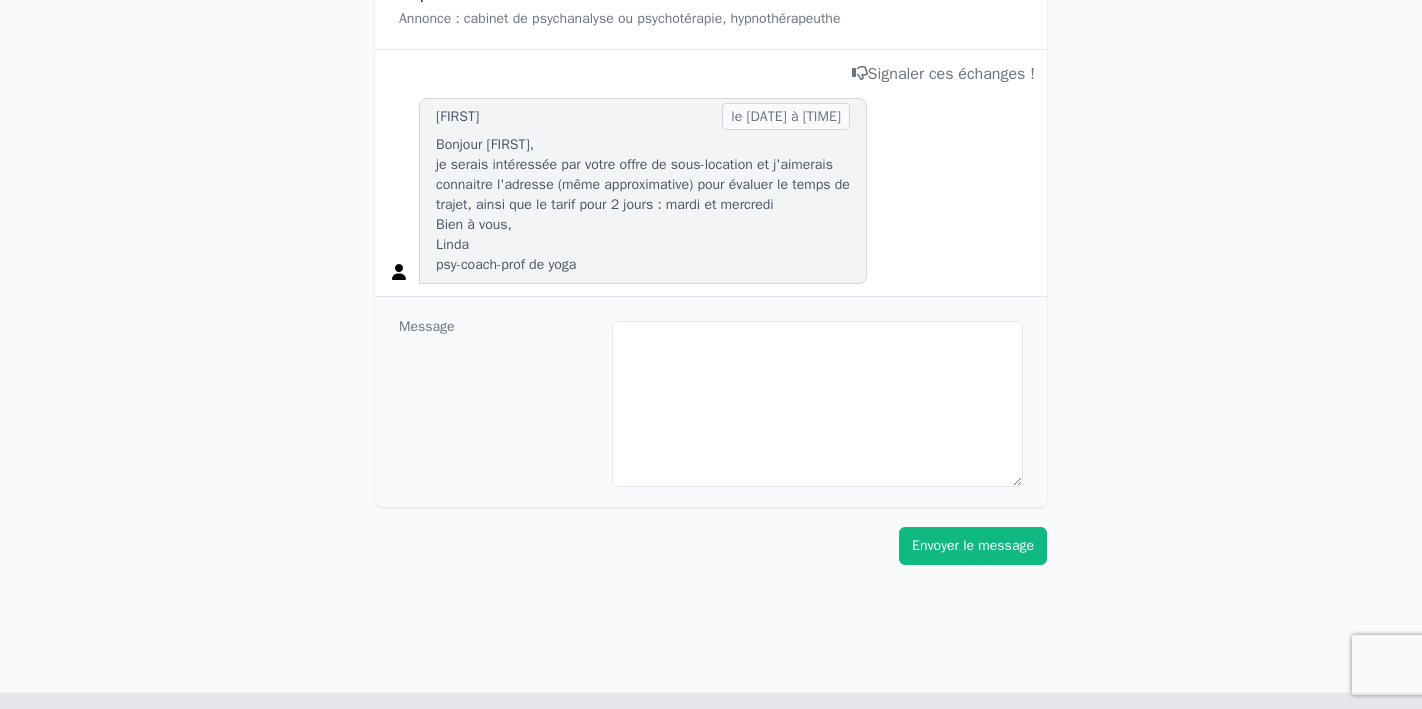 scroll, scrollTop: 0, scrollLeft: 0, axis: both 